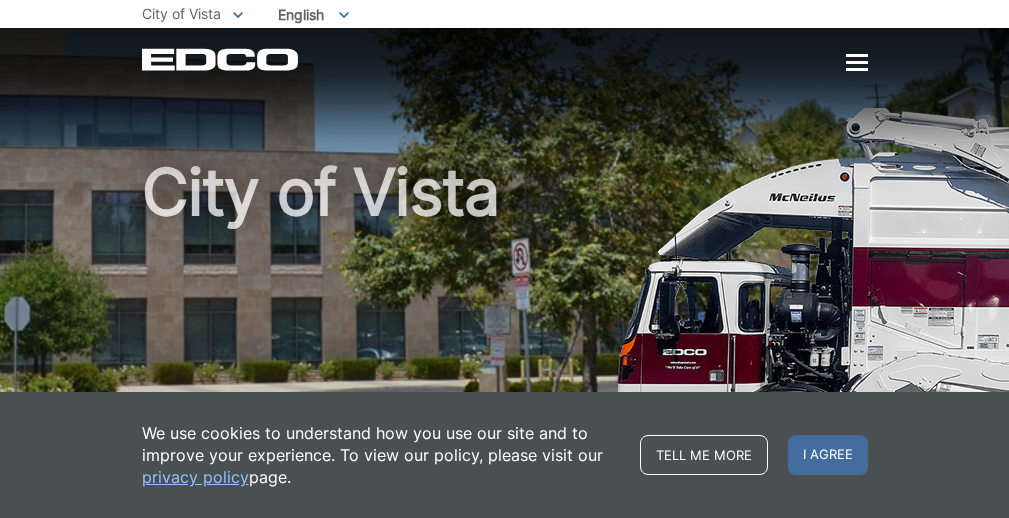 scroll, scrollTop: 0, scrollLeft: 0, axis: both 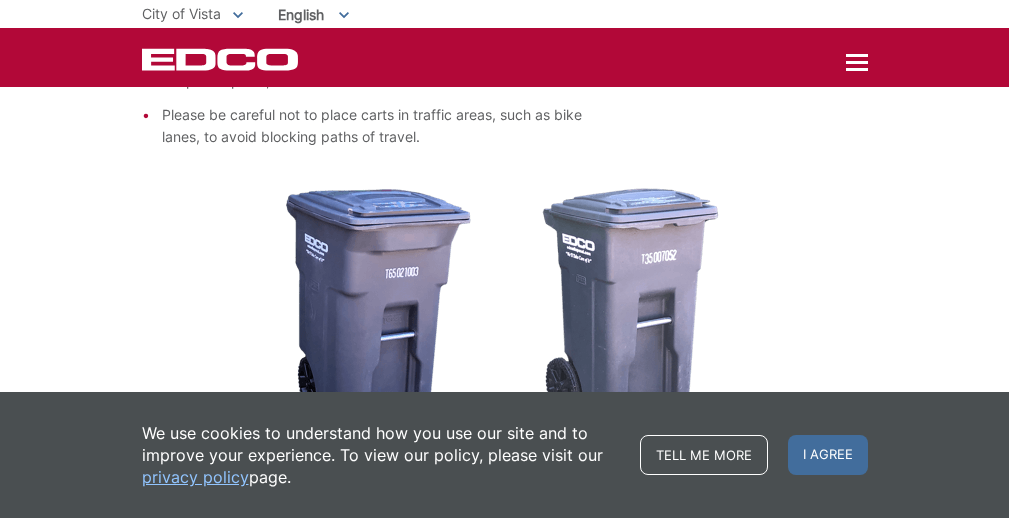 click on "privacy policy" at bounding box center (195, 477) 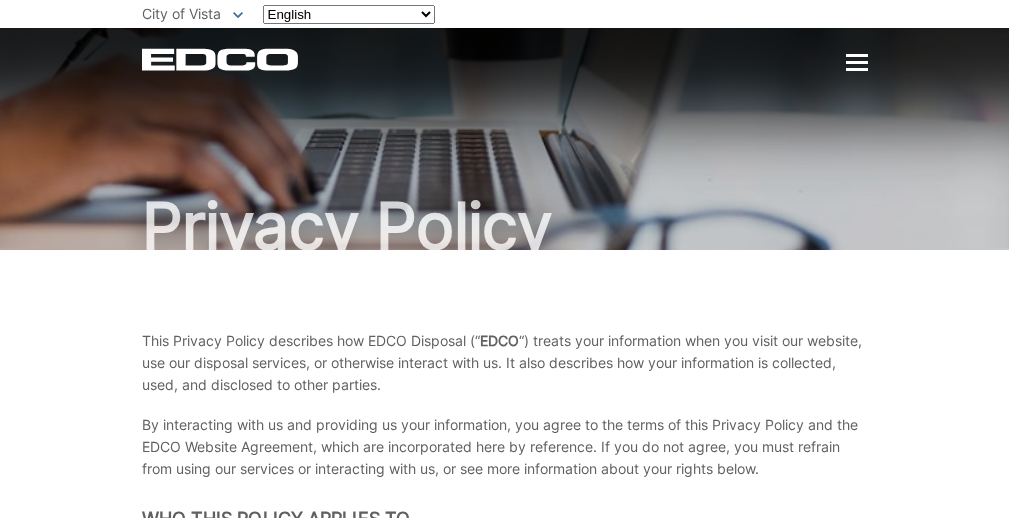 scroll, scrollTop: 0, scrollLeft: 0, axis: both 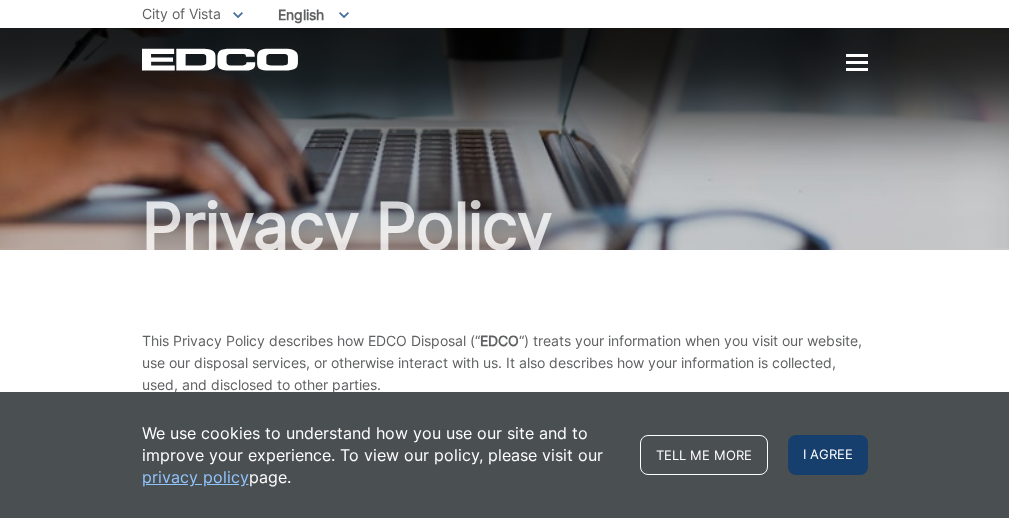 click on "I agree" at bounding box center (828, 455) 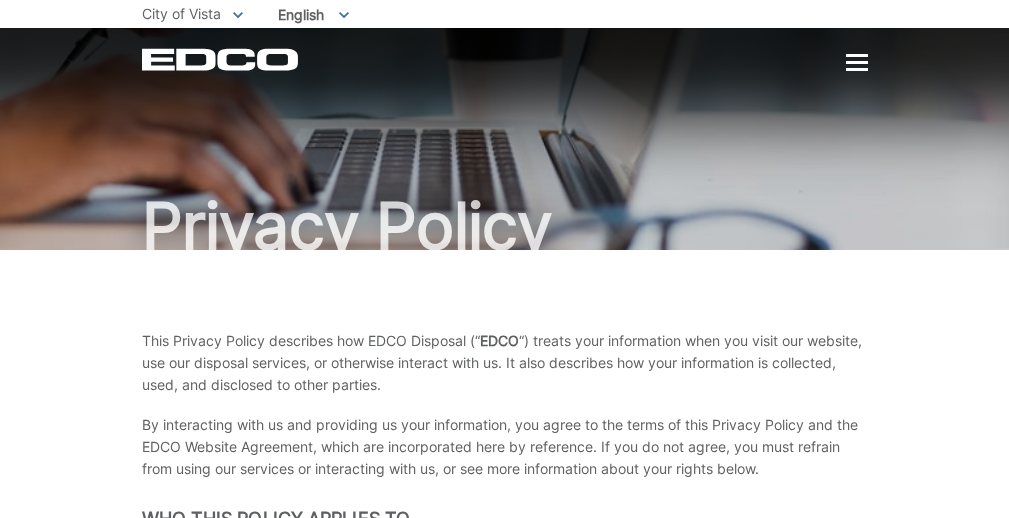 click on "Home
Back
Home
Residential Services
Overview
Curbside Pickup
Recycling
Organic Recycling
Trash
Household Hazardous Waste
Bulky Item Pickup
Dumpster Service
Temporary Dumpster
Roll-Off Boxes
Storage Containers
Apartments & Condos
Recycling
Organic Recycling
Trash
Commercial Services
Overview
Commercial Services
Recycling
Organic Recycling
Trash
Roll-Off Boxes
Forklift Maintenance
Construction & Demolition
Dumpsters" at bounding box center (504, 259) 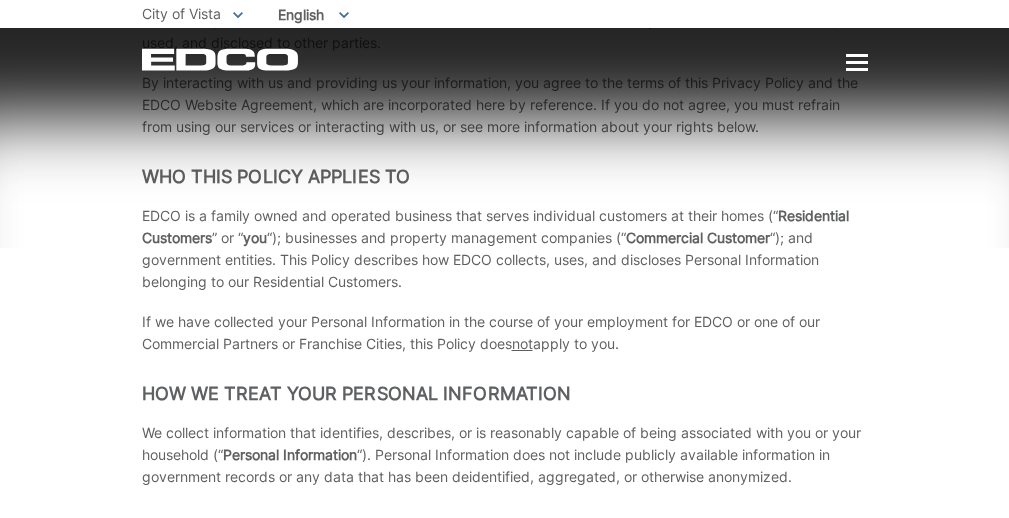 scroll, scrollTop: 498, scrollLeft: 0, axis: vertical 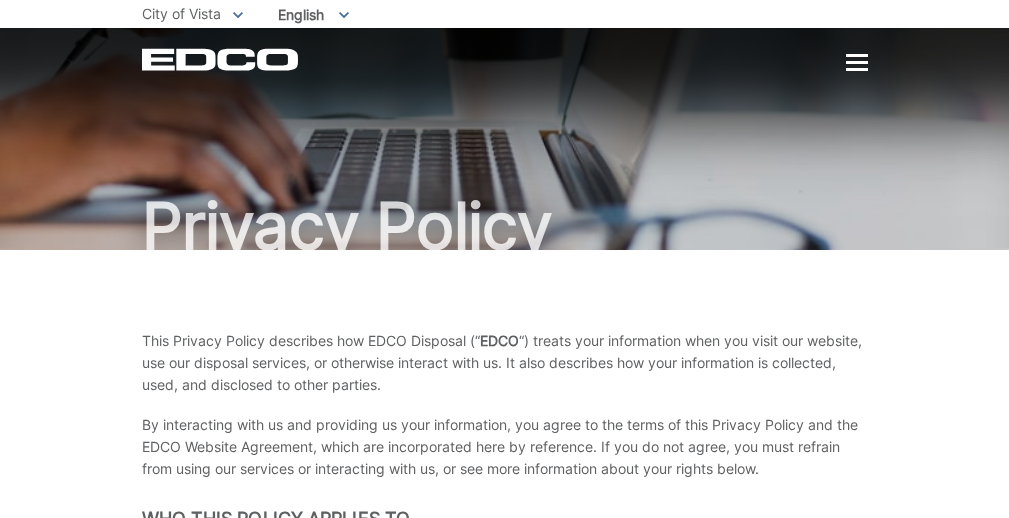 click on "[PHONE_NUMBER]" at bounding box center (0, 0) 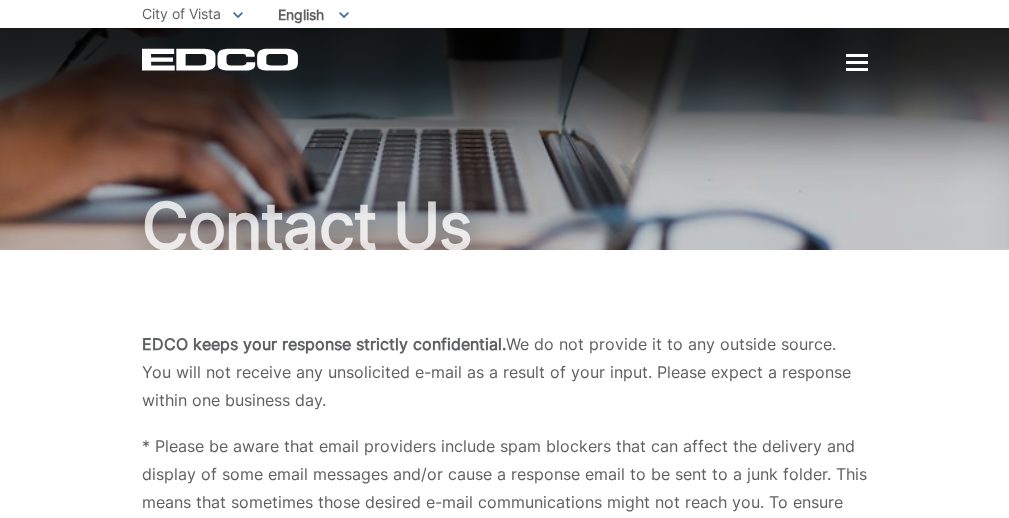scroll, scrollTop: 0, scrollLeft: 0, axis: both 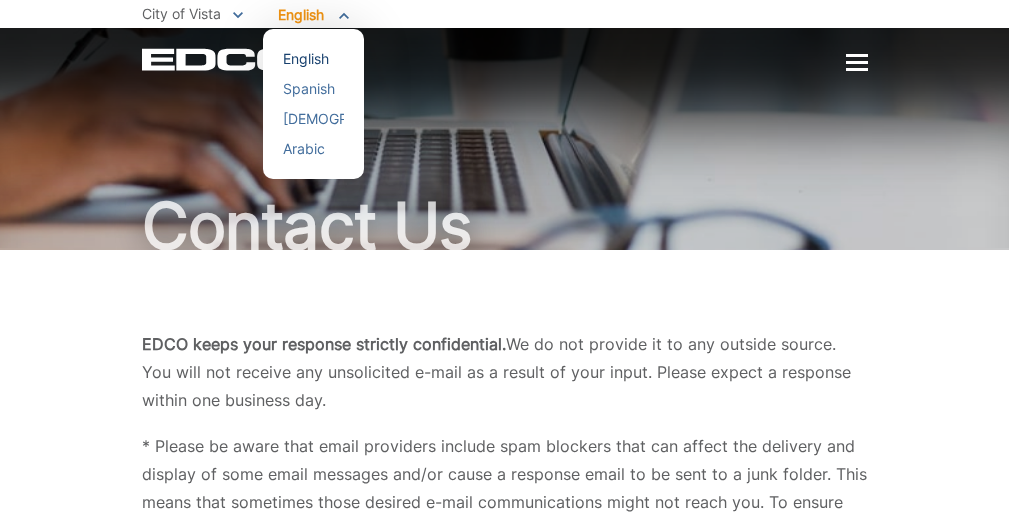 click on "English" at bounding box center (313, 59) 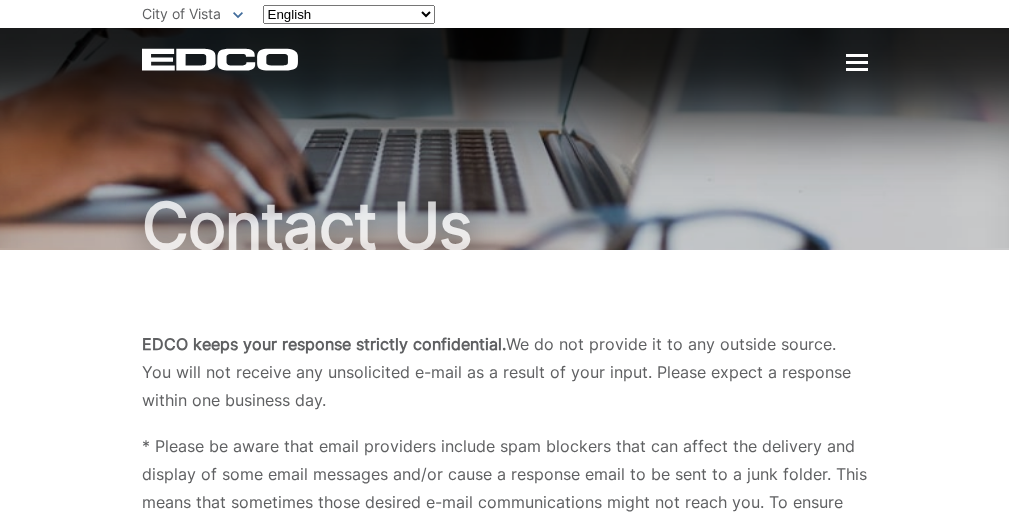 scroll, scrollTop: 0, scrollLeft: 0, axis: both 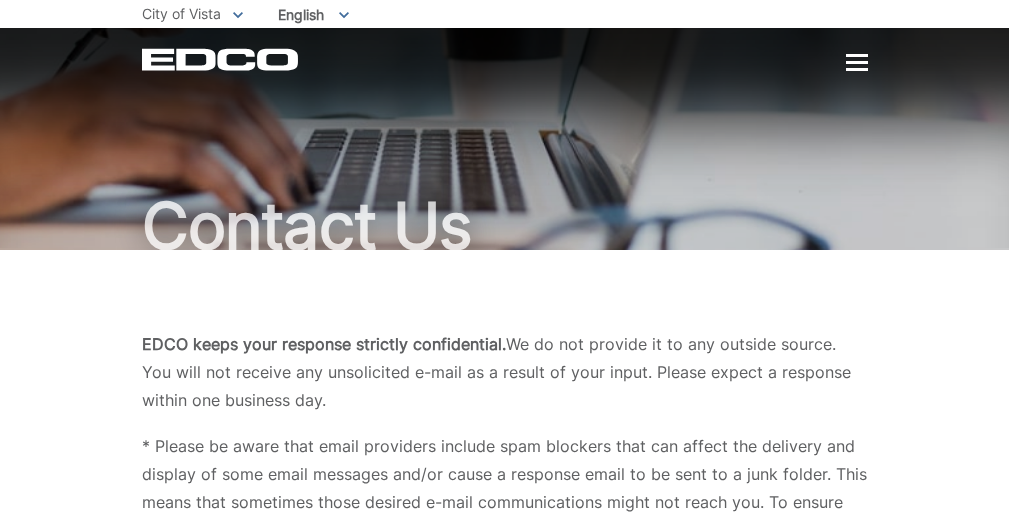 click on "[PHONE_NUMBER]" at bounding box center [0, 0] 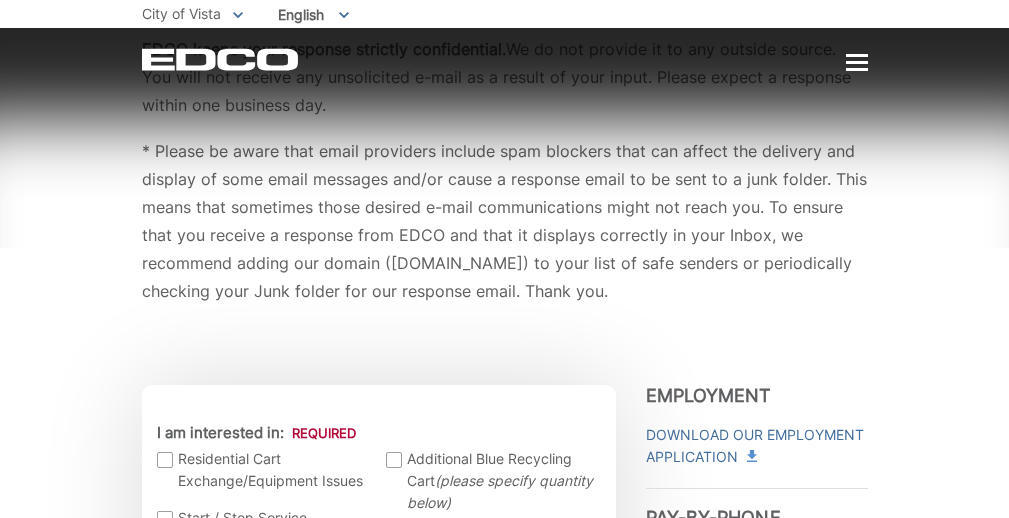 scroll, scrollTop: 246, scrollLeft: 0, axis: vertical 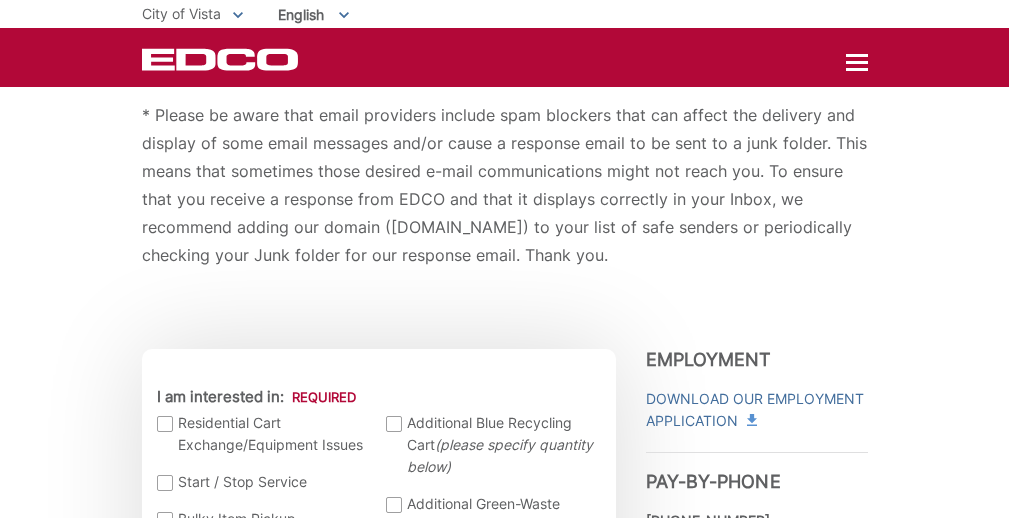 click on "Home" at bounding box center [0, 0] 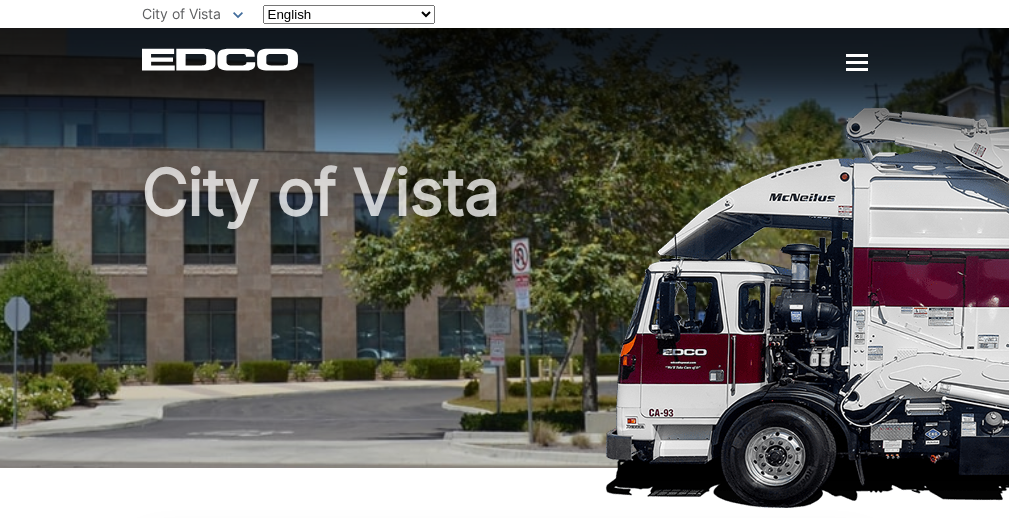 scroll, scrollTop: 0, scrollLeft: 0, axis: both 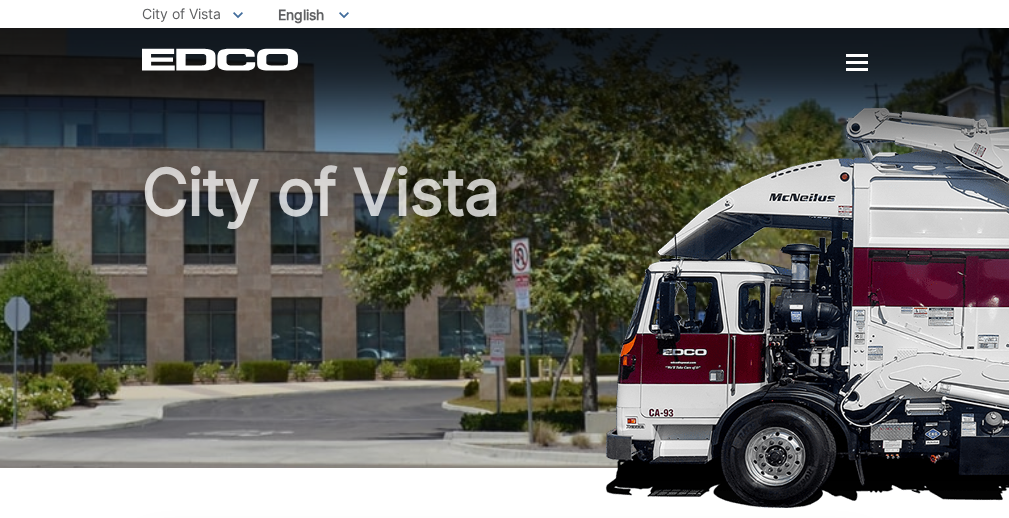 click on "Home" at bounding box center [0, 0] 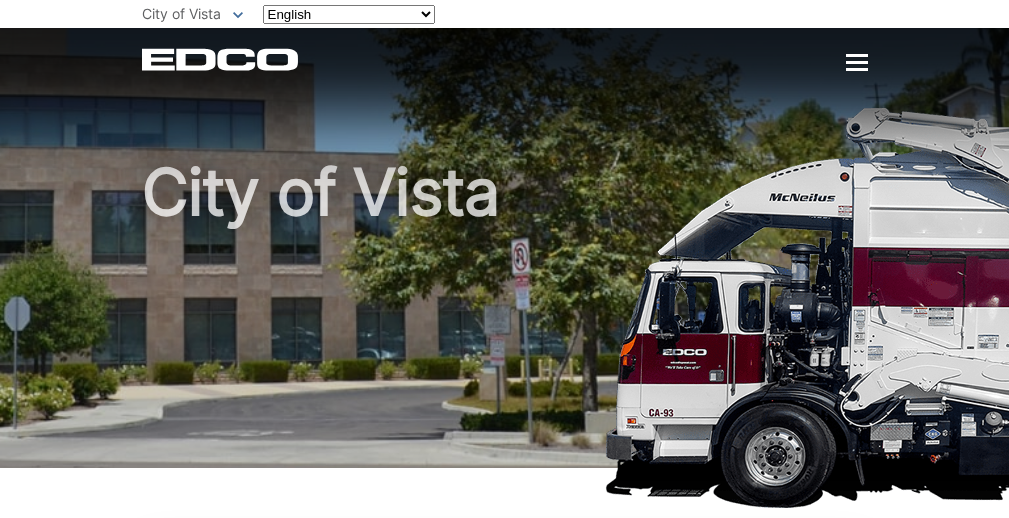 scroll, scrollTop: 0, scrollLeft: 0, axis: both 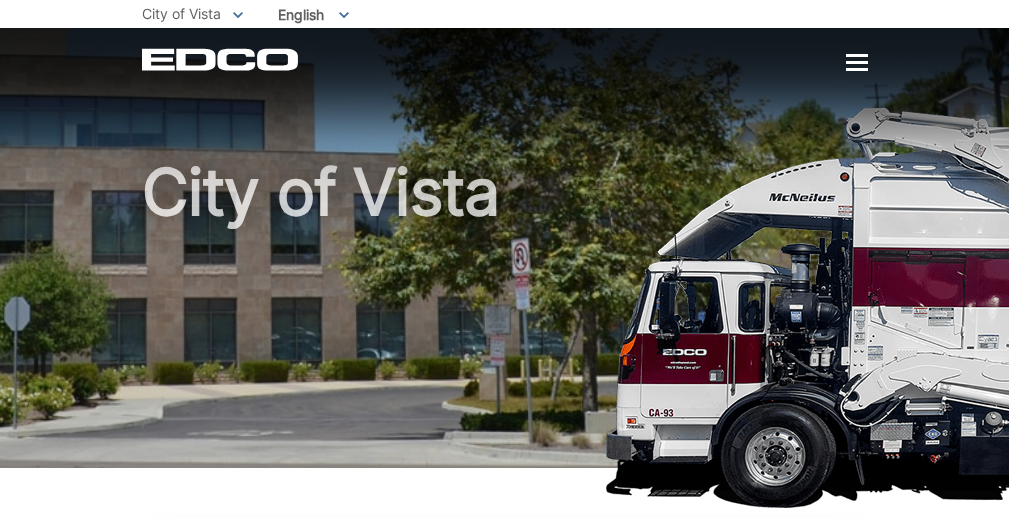 click on "Pay My Bill" at bounding box center (0, 0) 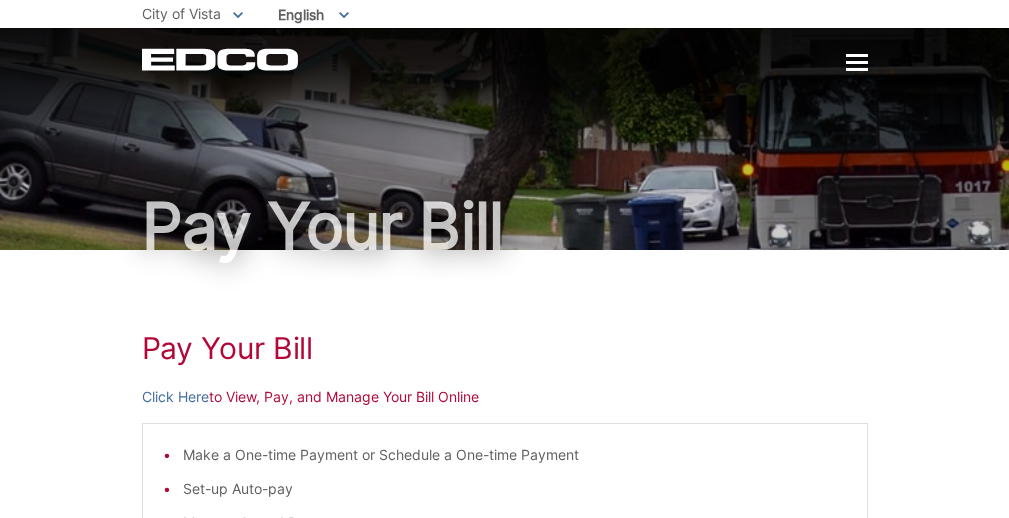 scroll, scrollTop: 0, scrollLeft: 0, axis: both 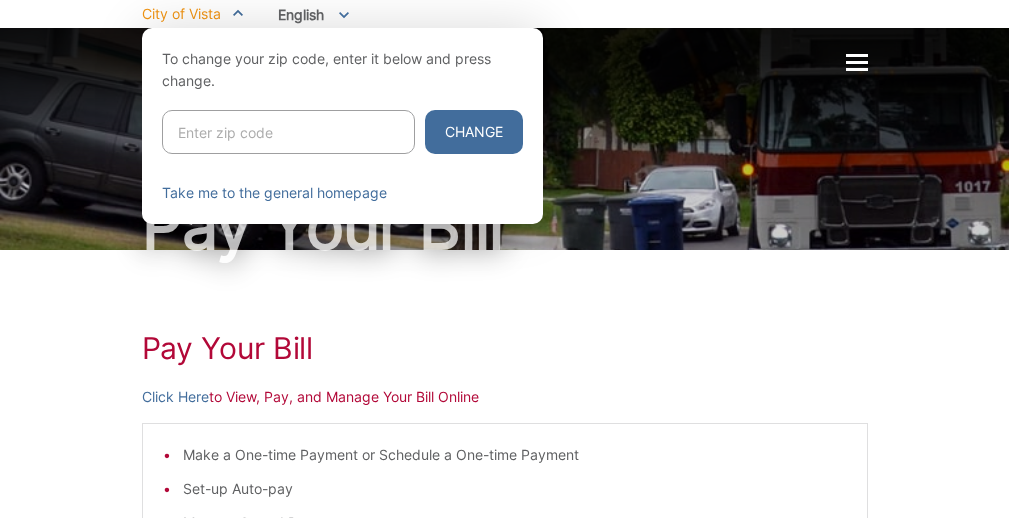 click at bounding box center [288, 132] 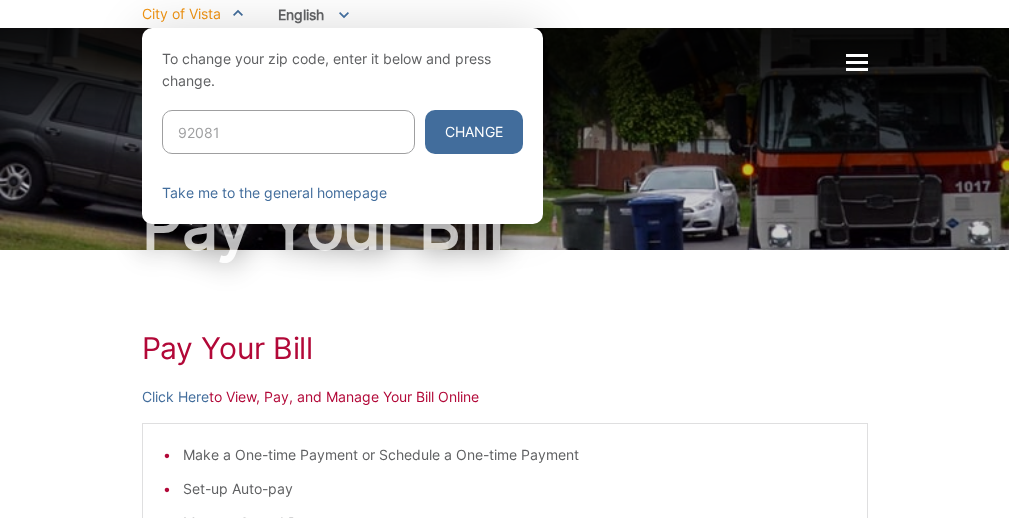 type on "92081" 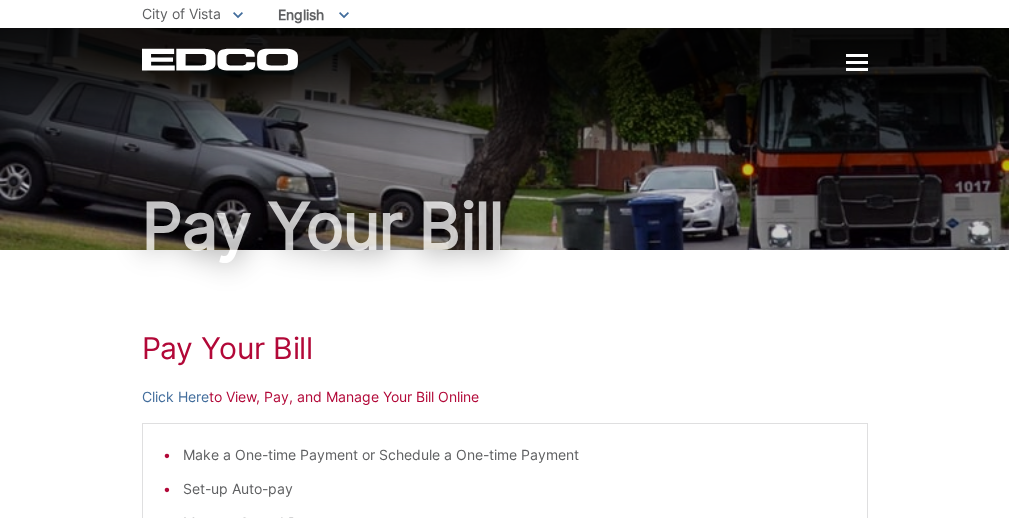 click 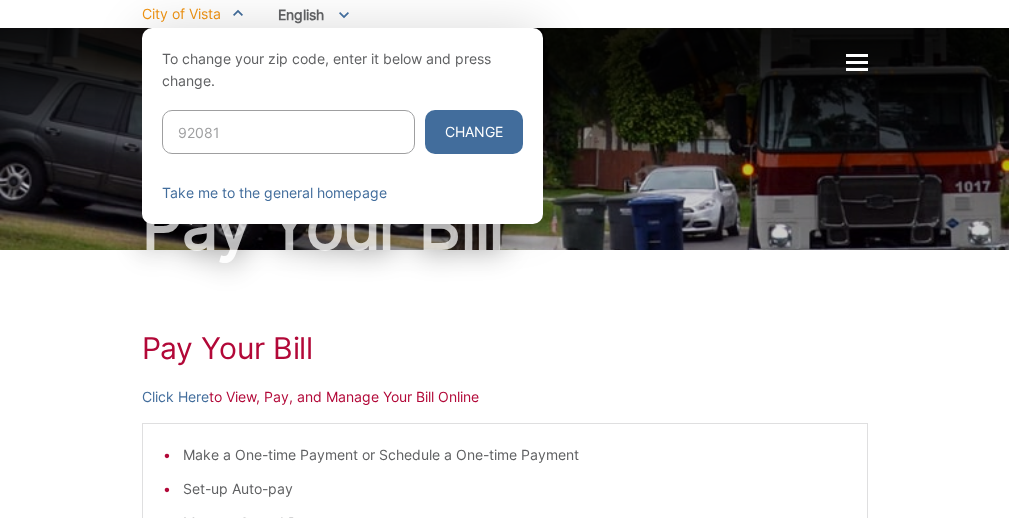 click at bounding box center [504, 287] 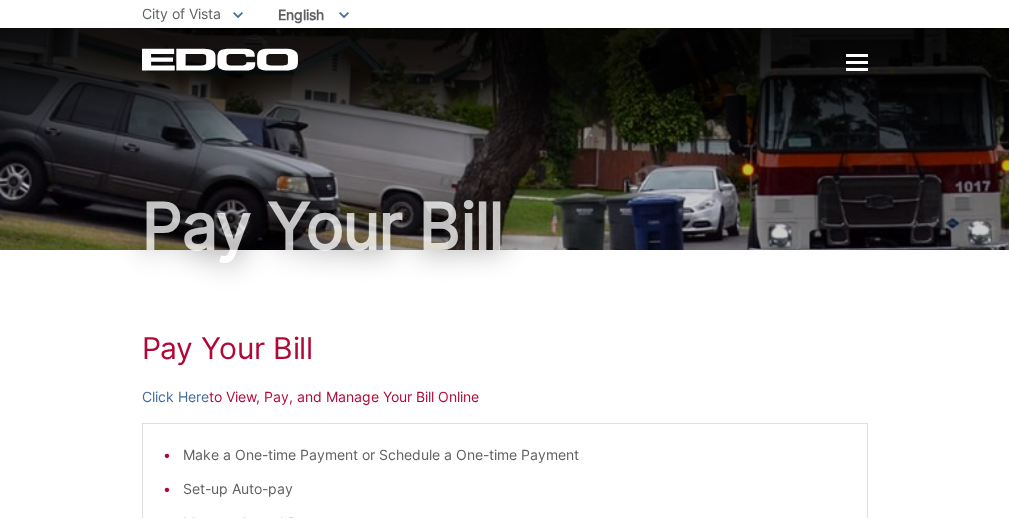 click on "Pay Your Bill" at bounding box center (505, 226) 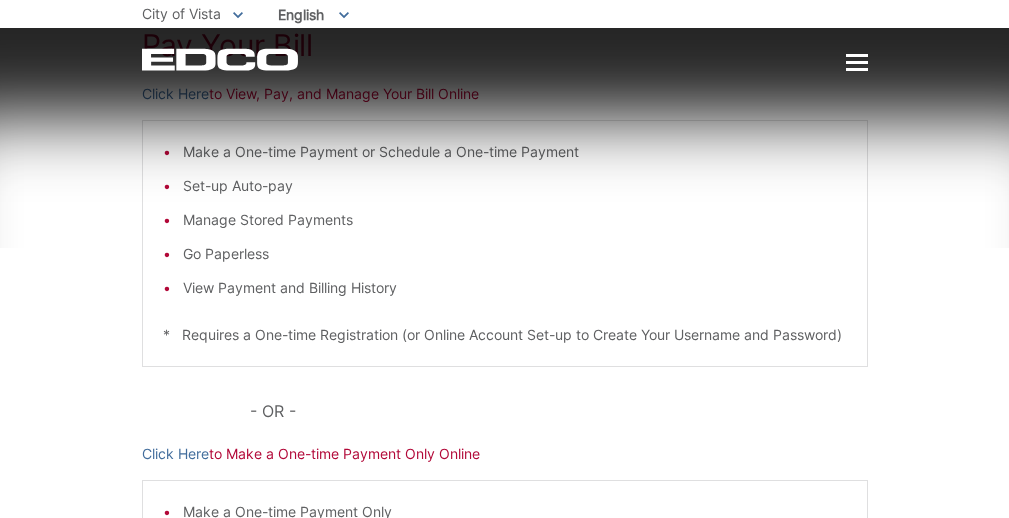 scroll, scrollTop: 307, scrollLeft: 0, axis: vertical 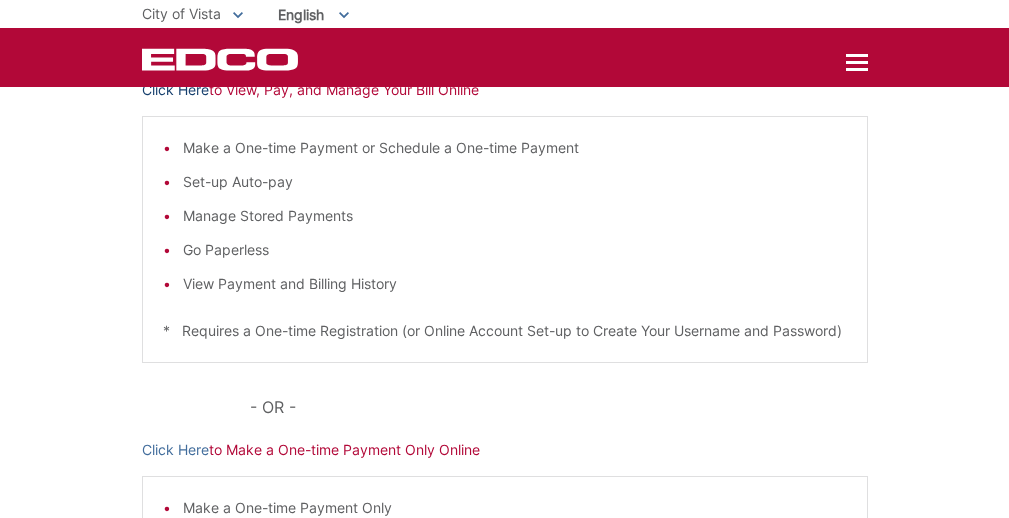click on "Click Here" at bounding box center (175, 90) 